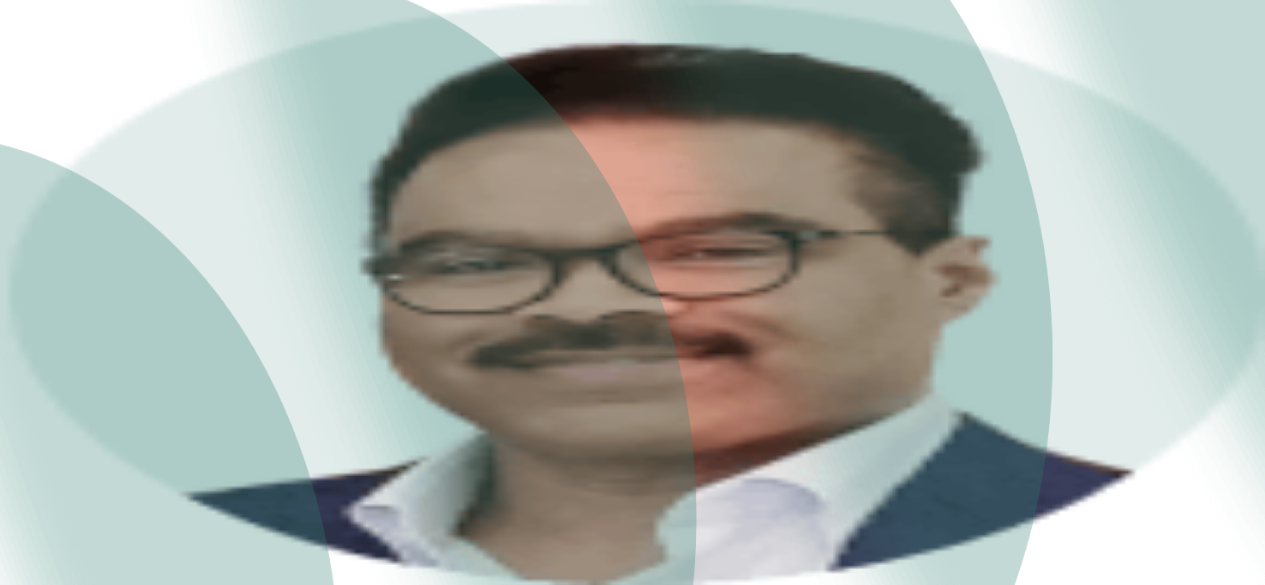 scroll, scrollTop: 0, scrollLeft: 0, axis: both 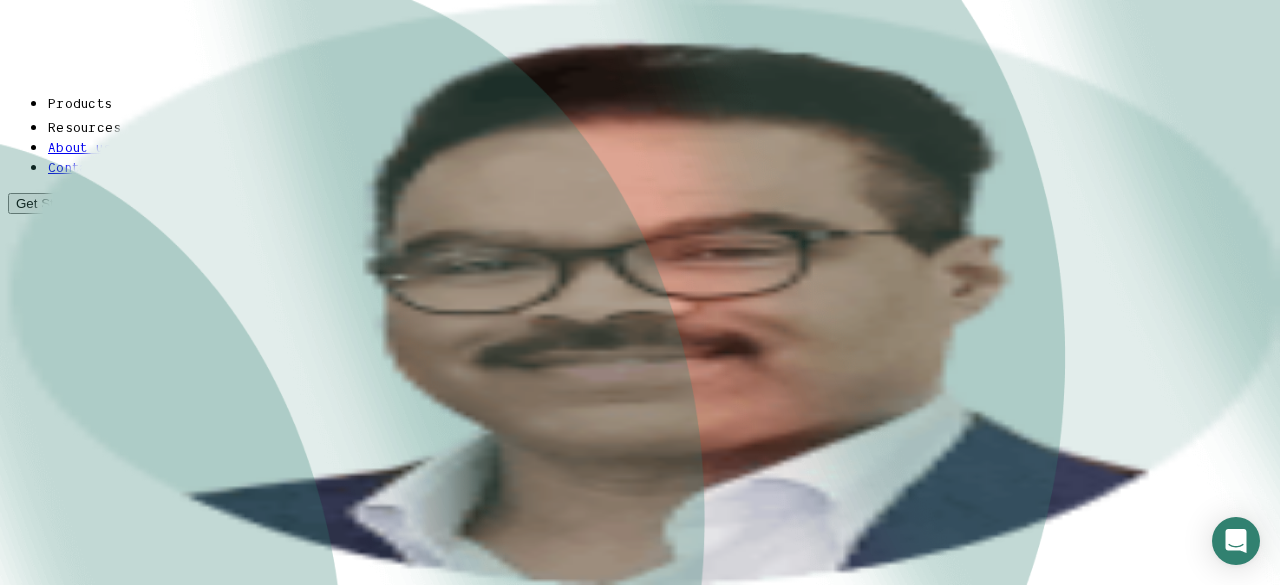 click on "Invoice Discounting" at bounding box center (122, 3319) 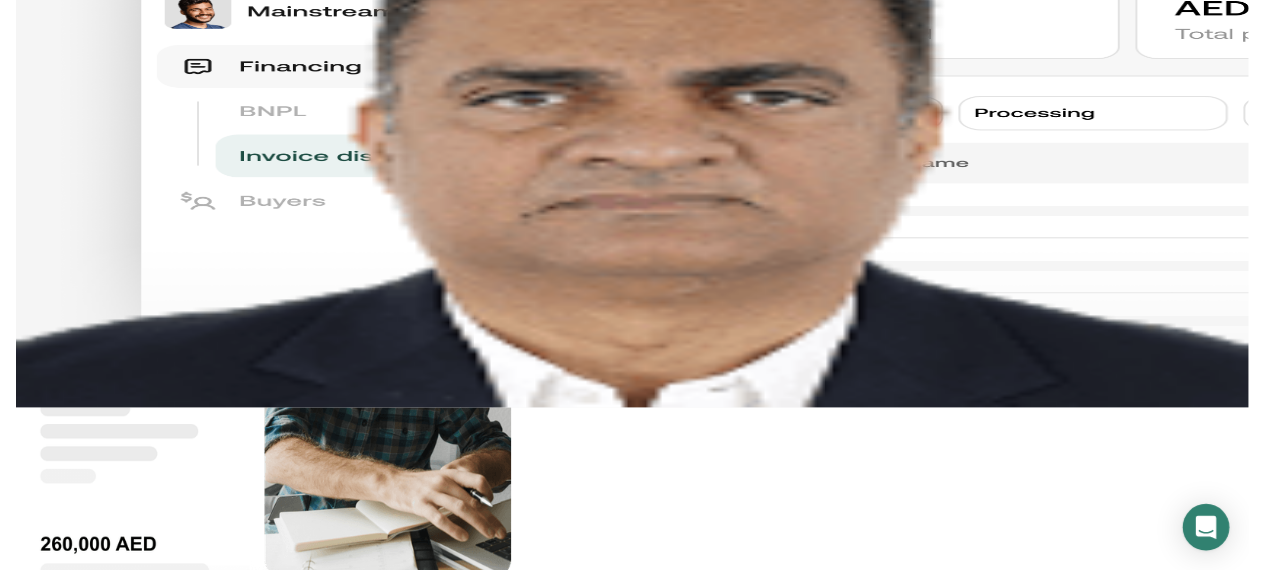 scroll, scrollTop: 0, scrollLeft: 0, axis: both 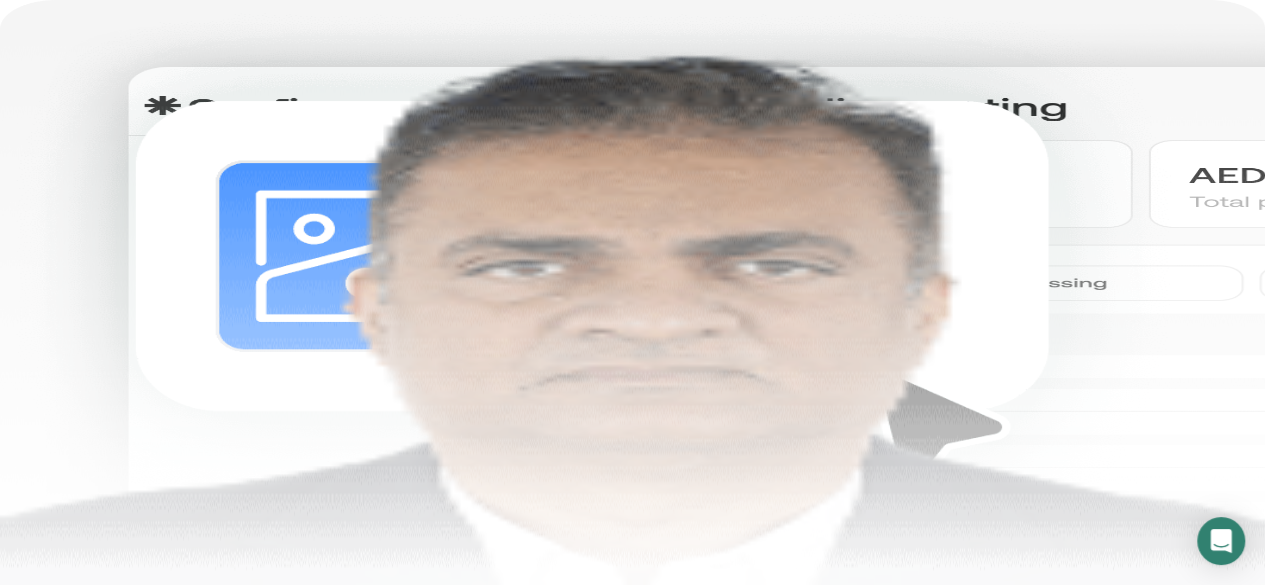 click on "About us" at bounding box center [83, 138] 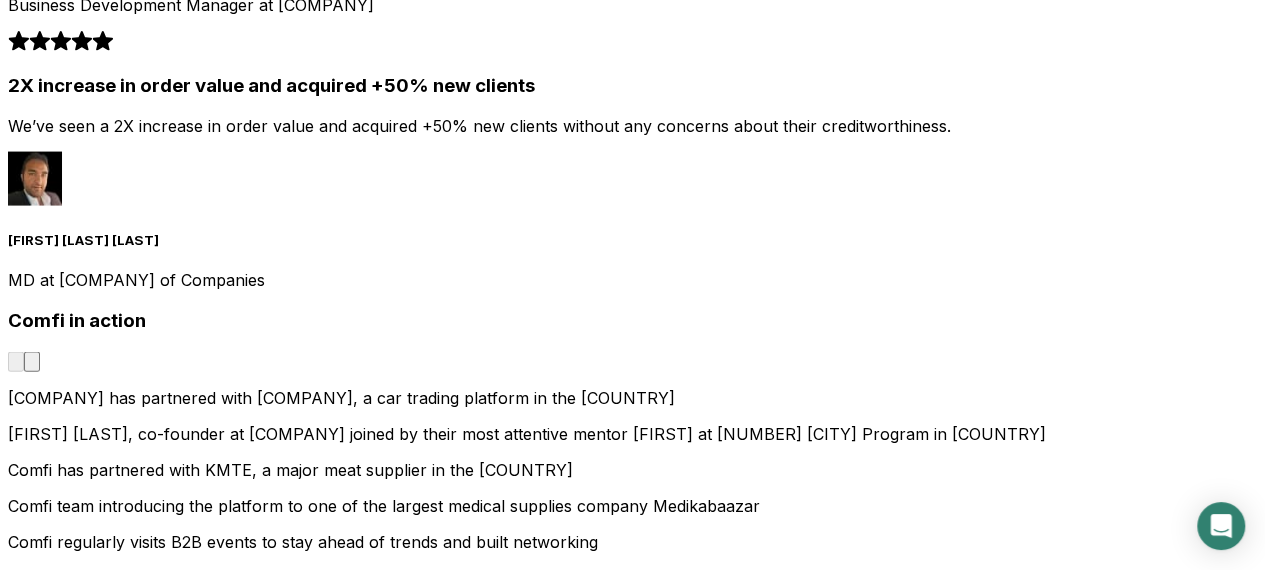 scroll, scrollTop: 2017, scrollLeft: 0, axis: vertical 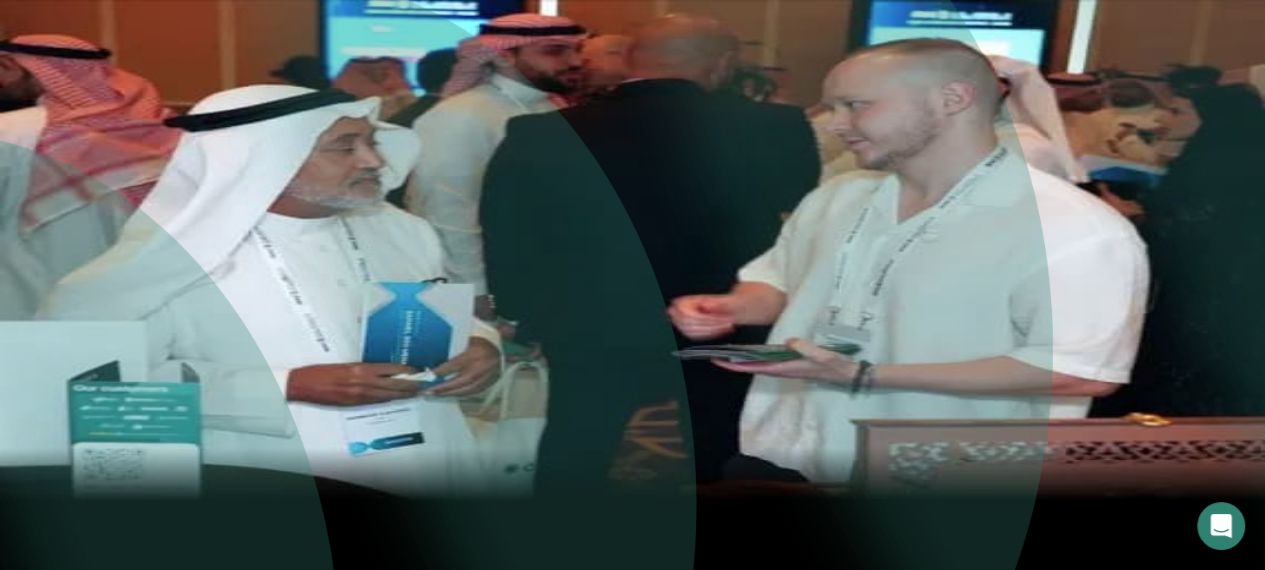 click on "Invoice Discounting" at bounding box center (122, 3289) 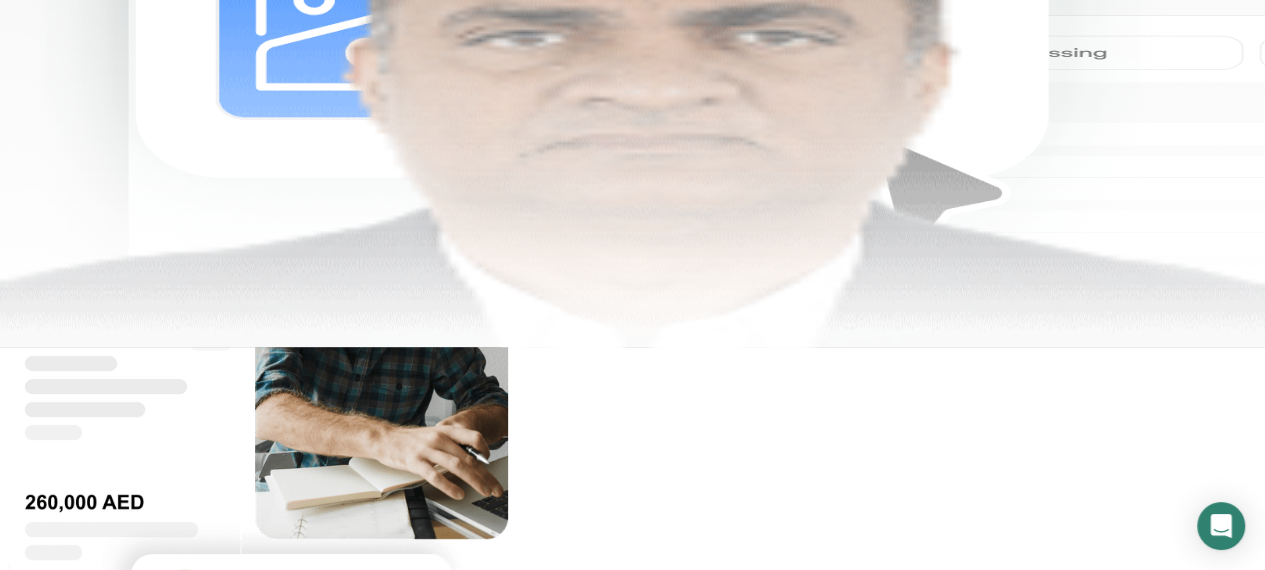 scroll, scrollTop: 222, scrollLeft: 0, axis: vertical 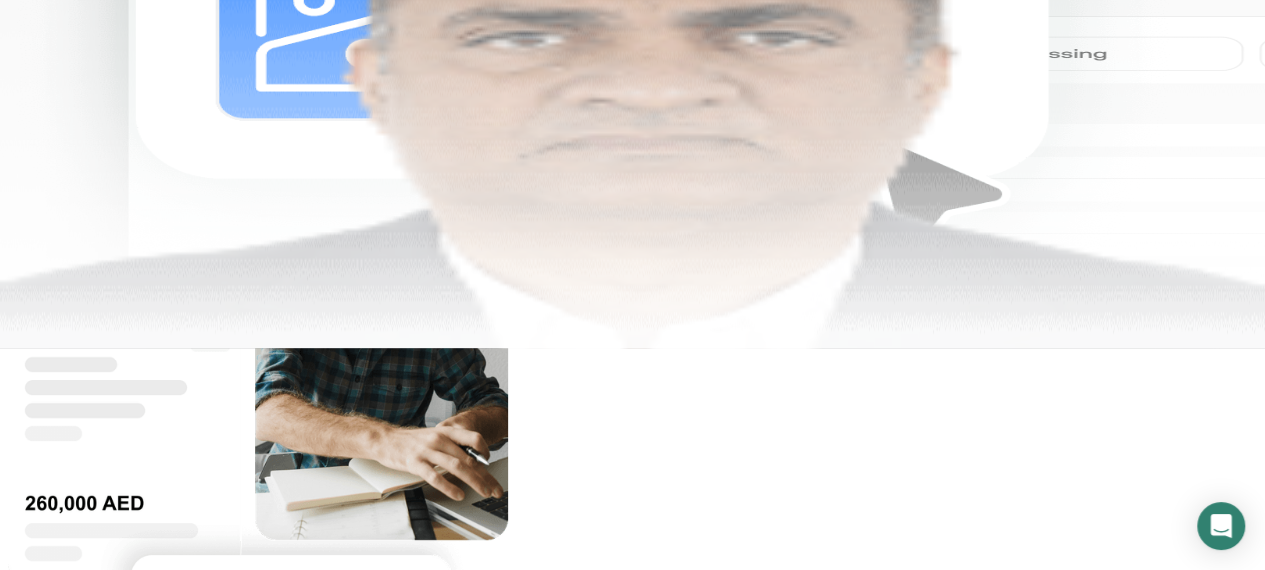 click on "Get Started" at bounding box center (52, 154) 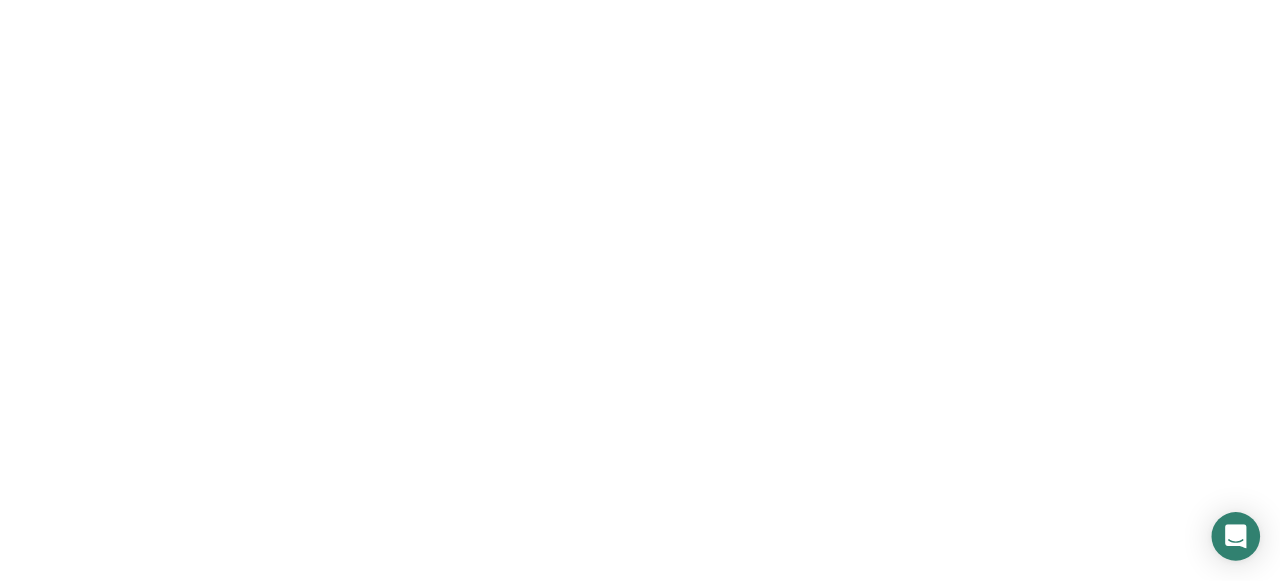 scroll, scrollTop: 0, scrollLeft: 0, axis: both 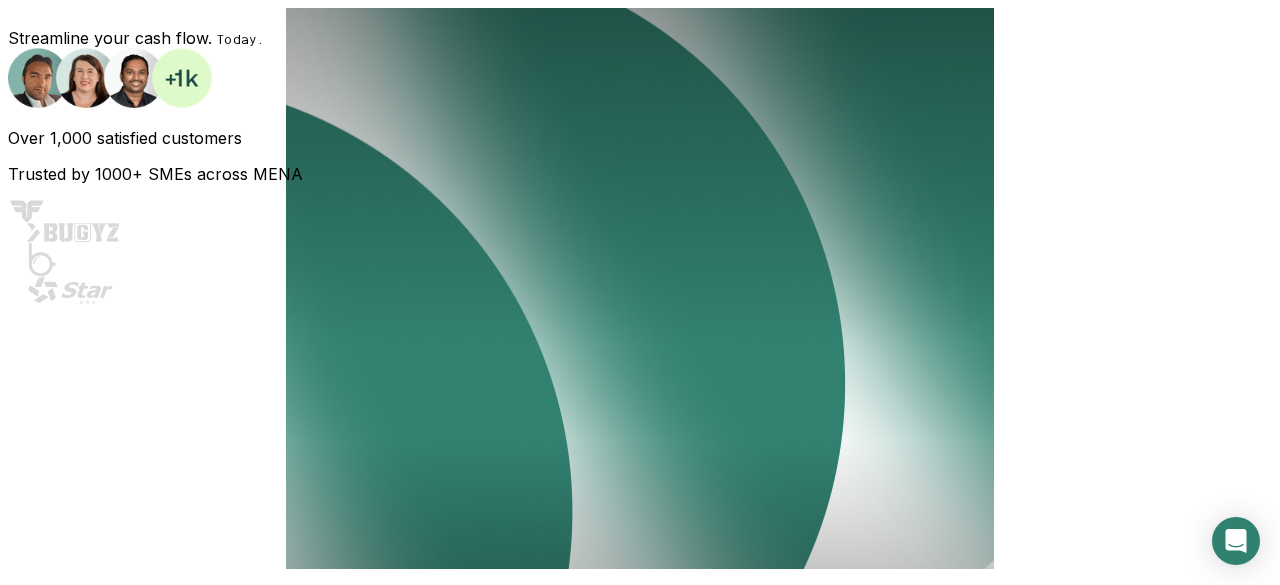 click on "Full name •" at bounding box center (79, 654) 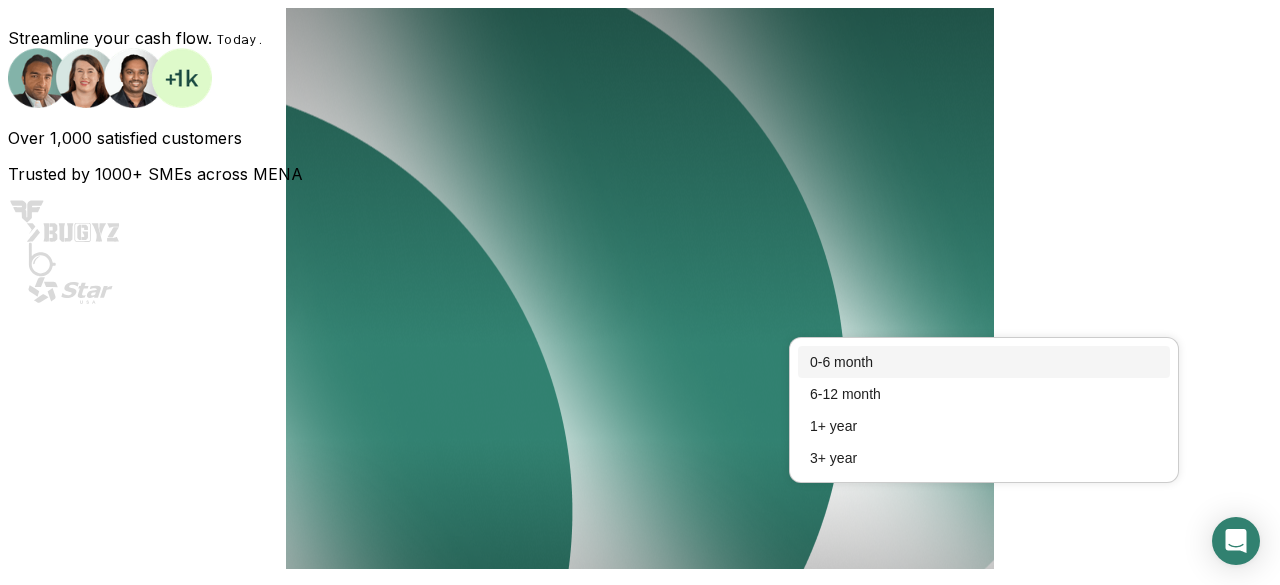 click on "How long has your business operated? •" at bounding box center [367, 961] 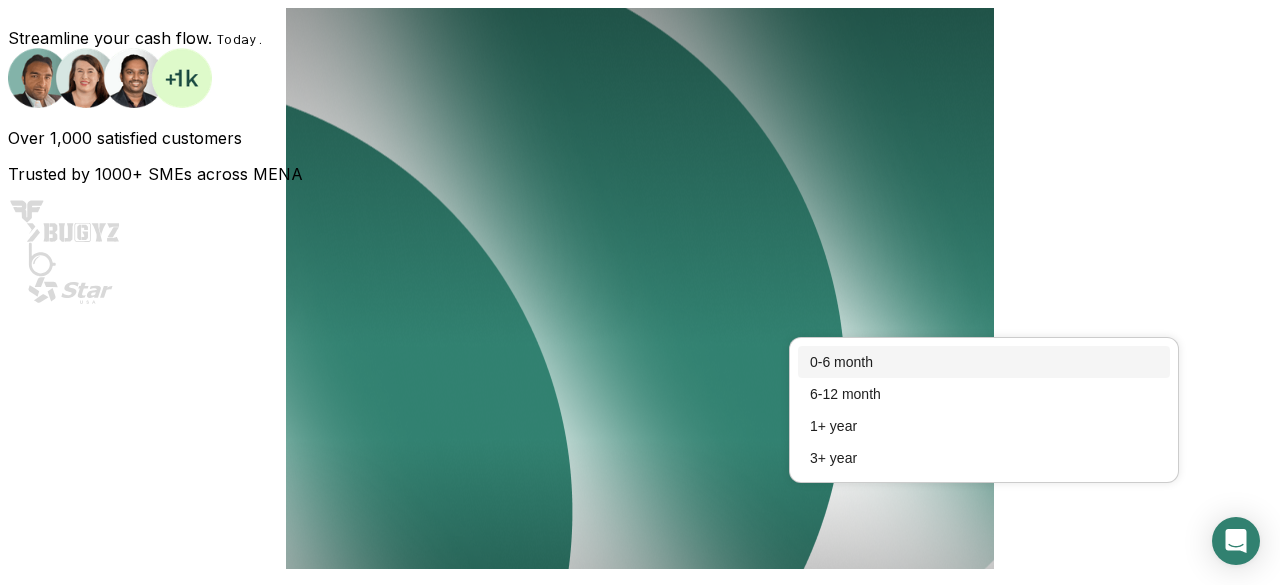 click on "0-6 month" at bounding box center [984, 362] 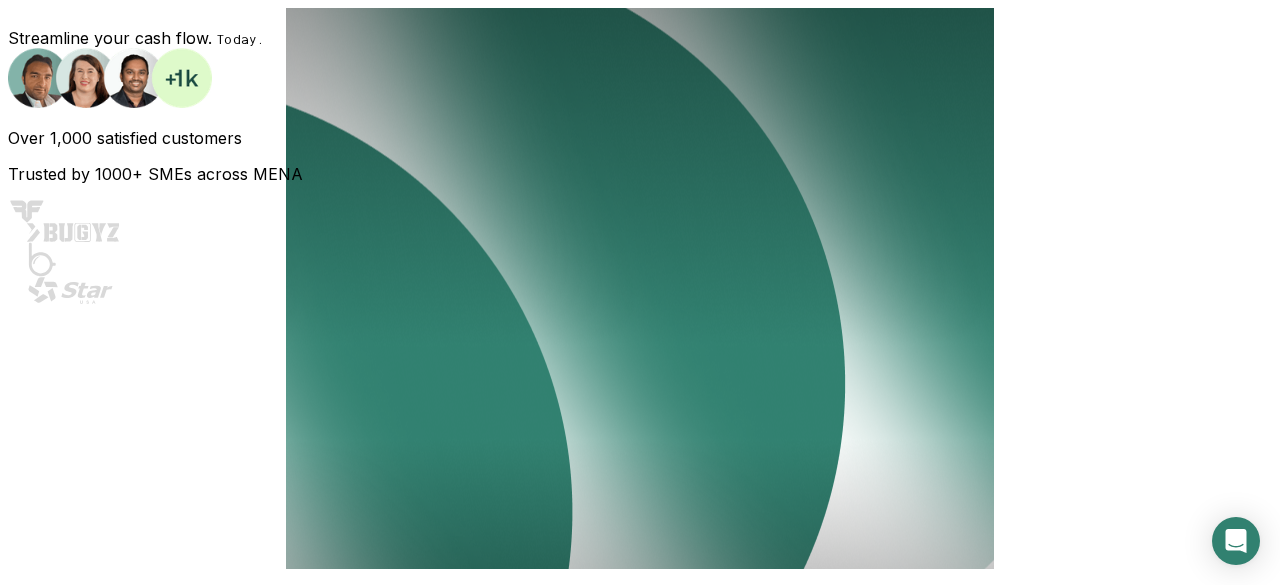 scroll, scrollTop: 353, scrollLeft: 0, axis: vertical 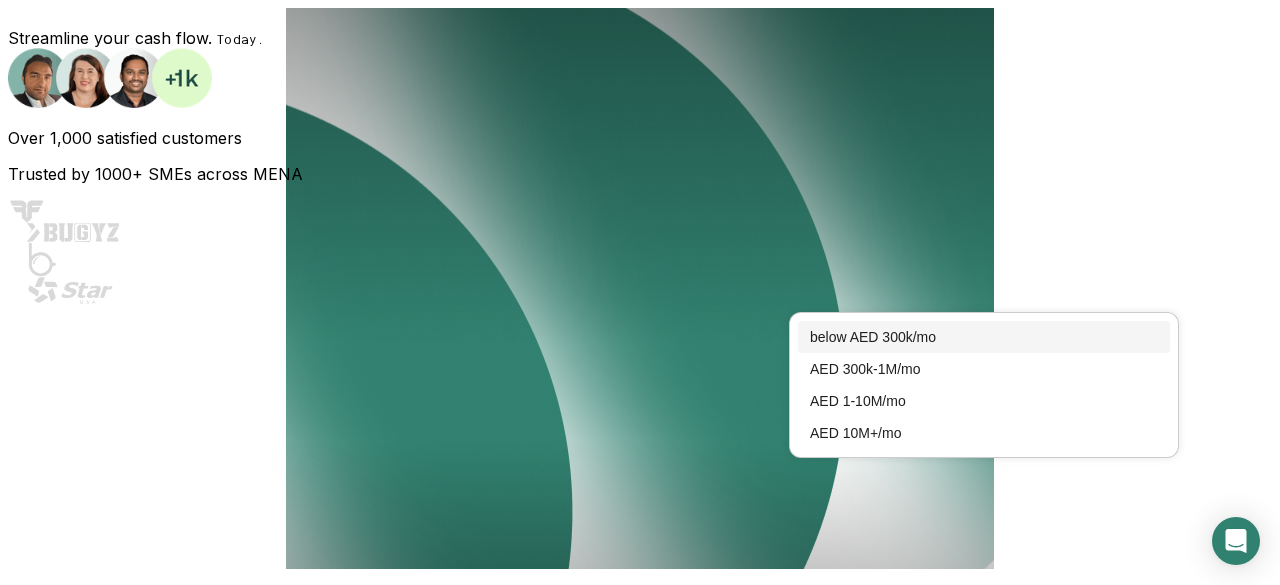 click on "below AED 300k/mo" at bounding box center [0, 0] 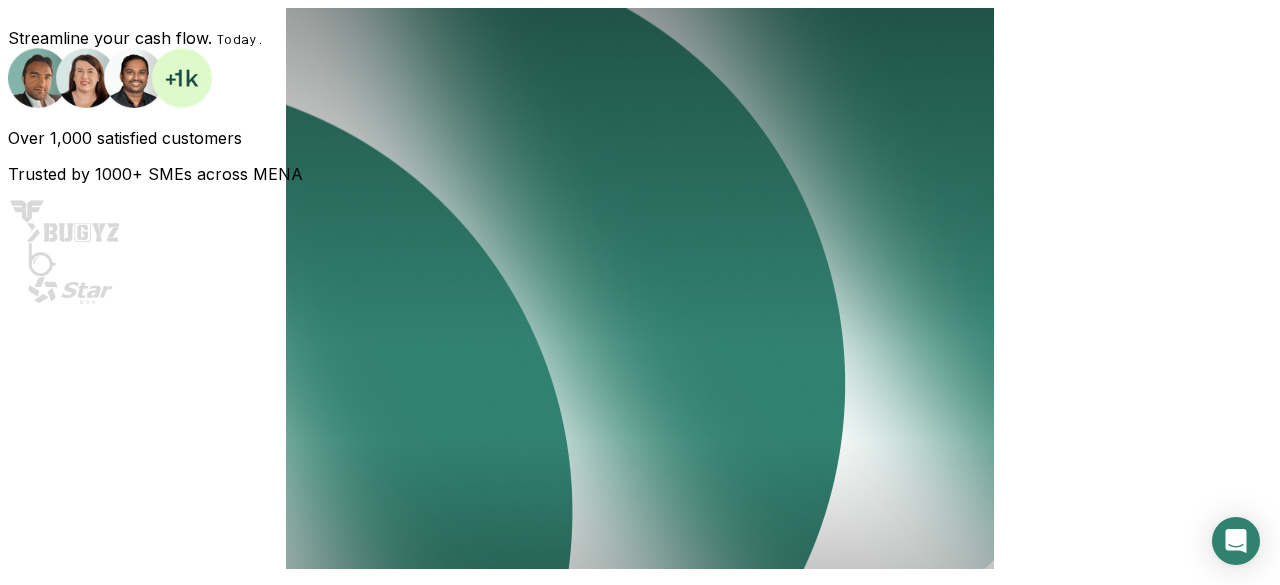 click on "Job Role •" at bounding box center (79, 929) 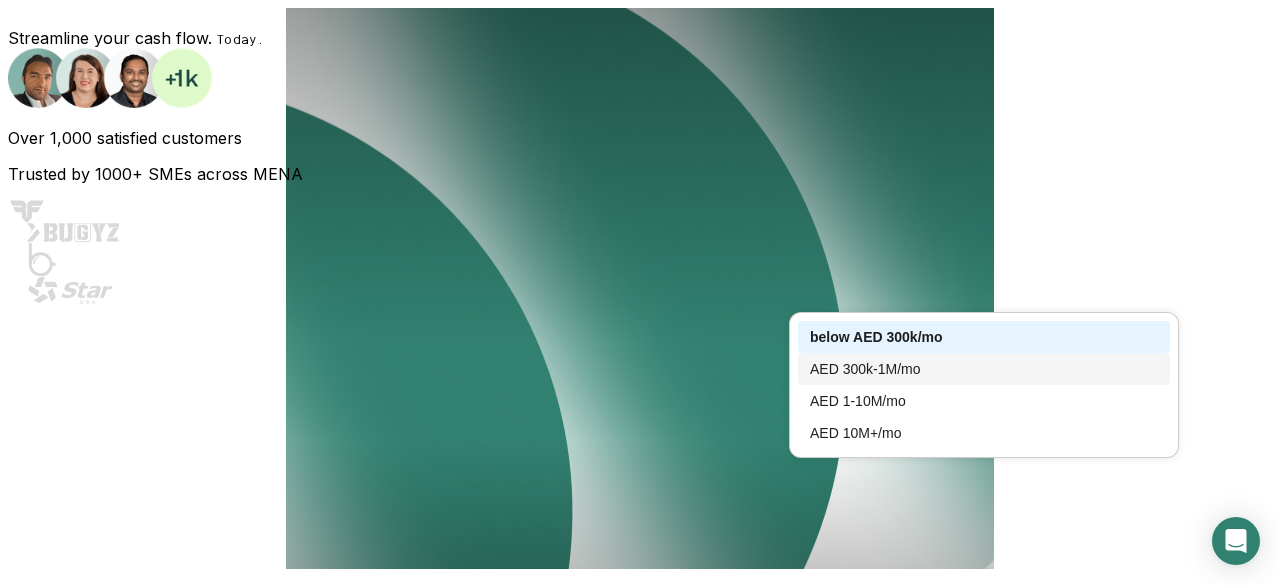 click on "AED 300k-1M/mo" at bounding box center [0, 0] 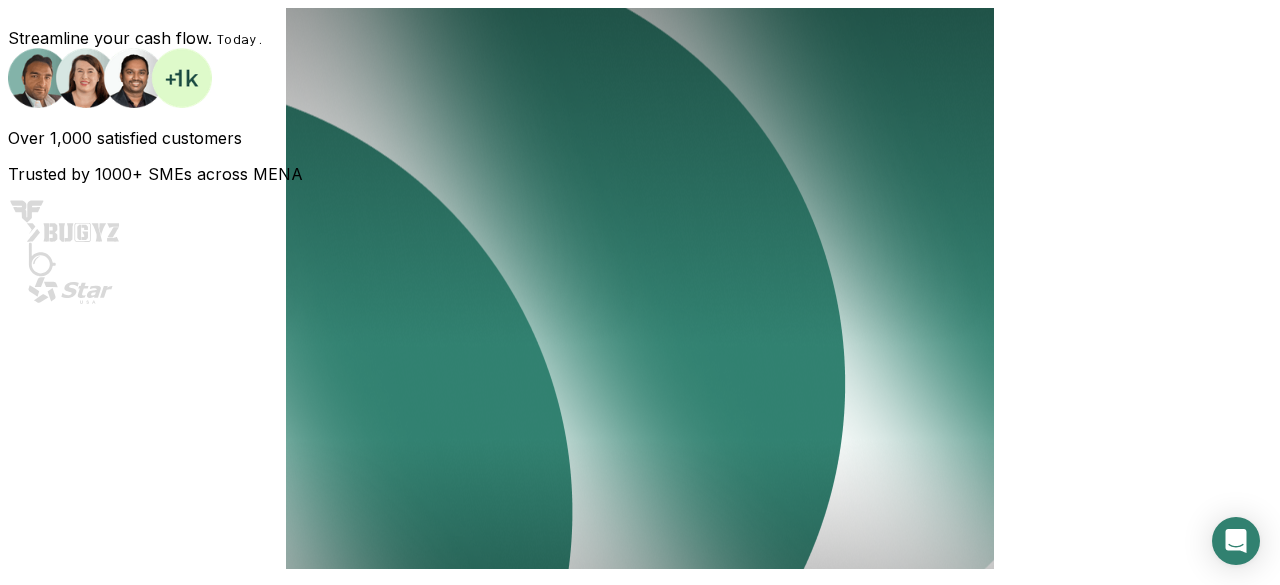click on "Job Role •" at bounding box center [79, 929] 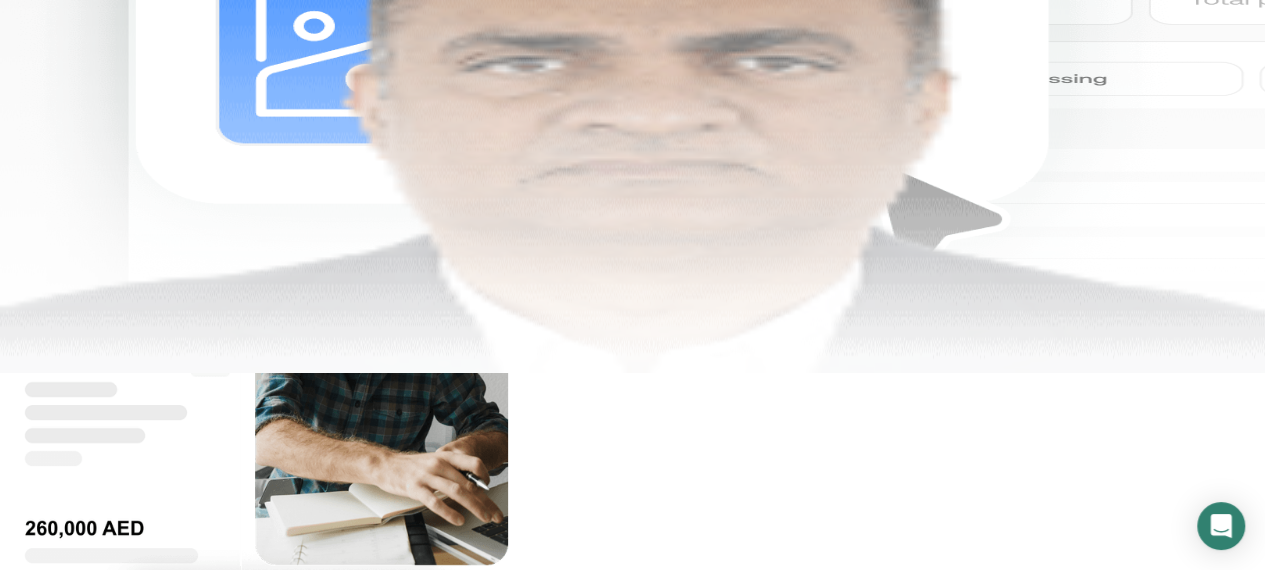 scroll, scrollTop: 222, scrollLeft: 0, axis: vertical 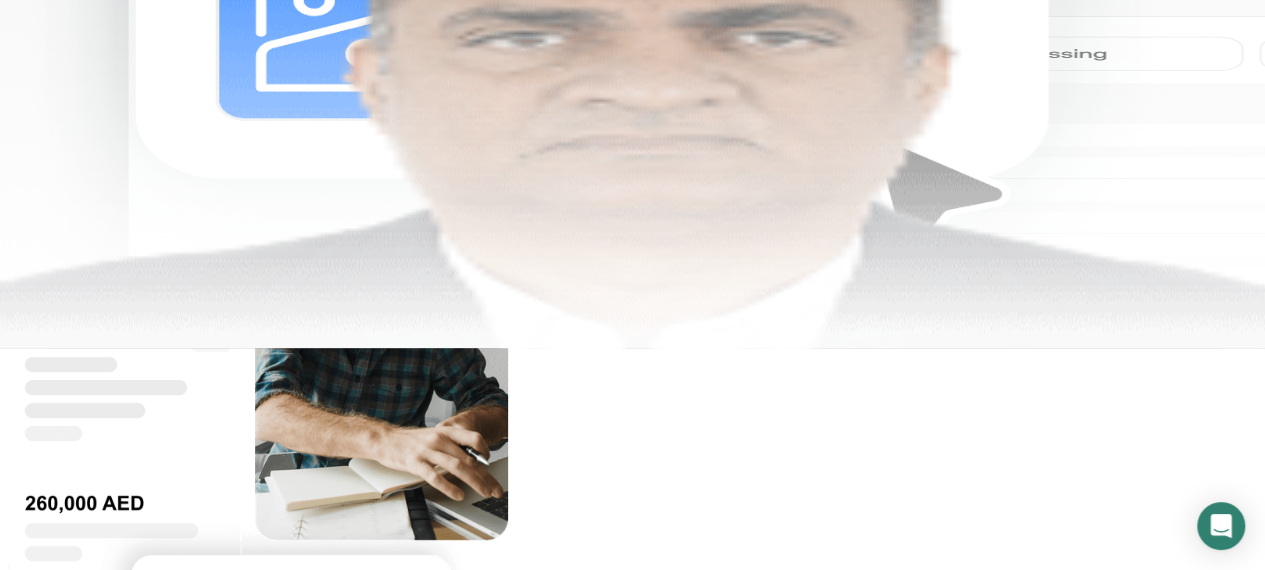 click on "Turn Invoices   into   Cash" at bounding box center [632, 64] 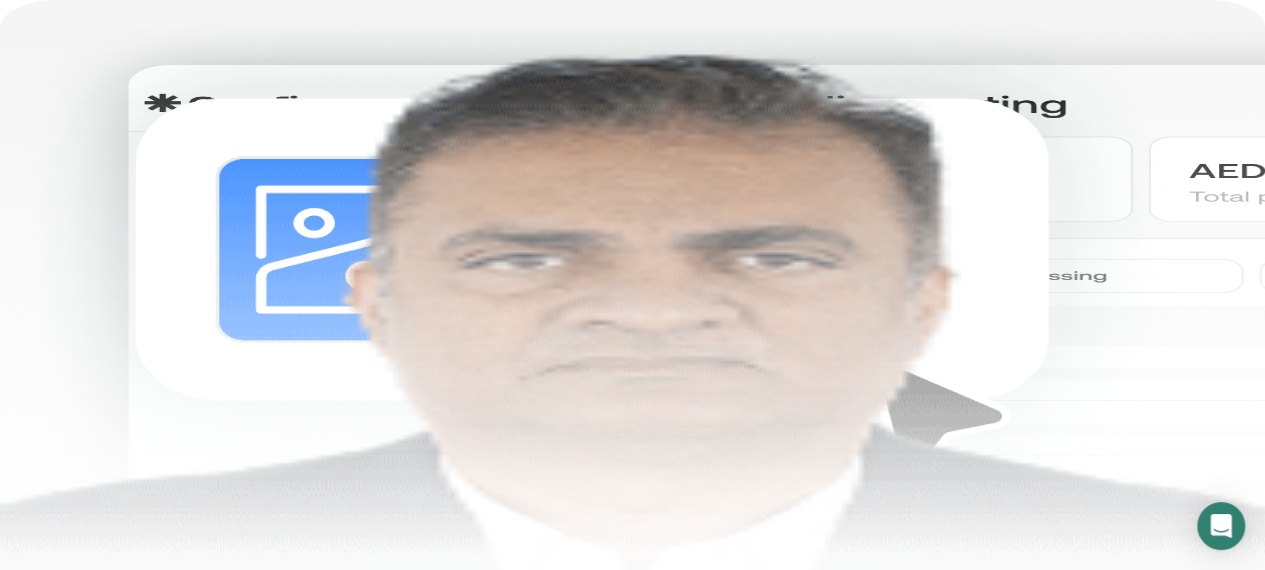 click on "Turn your invoices into cash" at bounding box center (652, 3323) 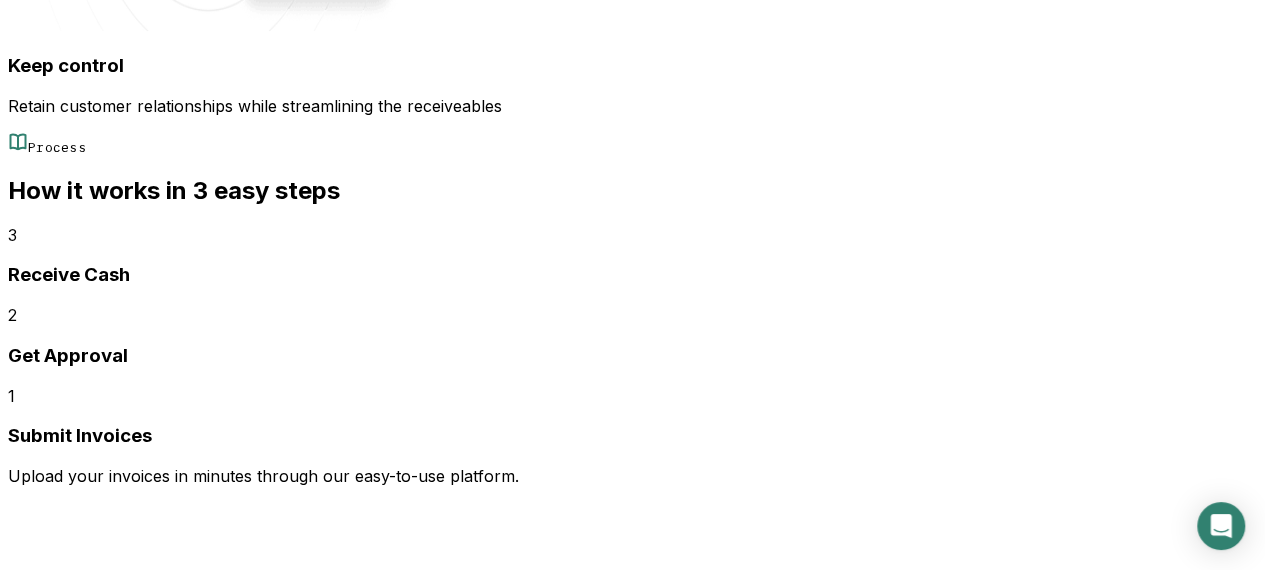 scroll, scrollTop: 2344, scrollLeft: 0, axis: vertical 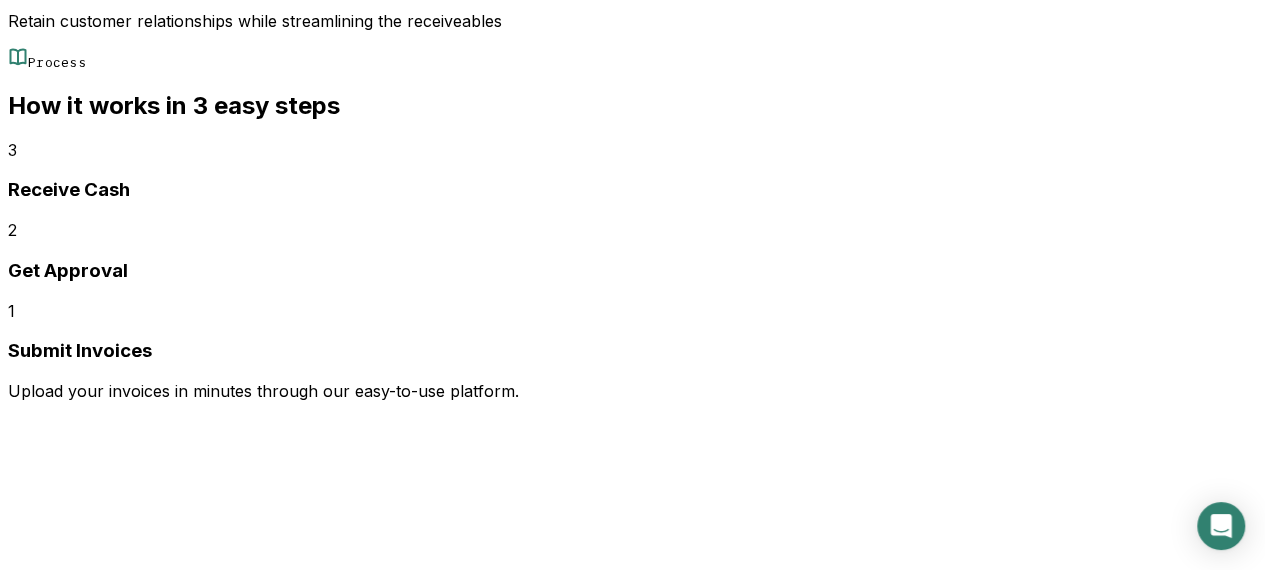 click on "Get Approval" at bounding box center [632, 189] 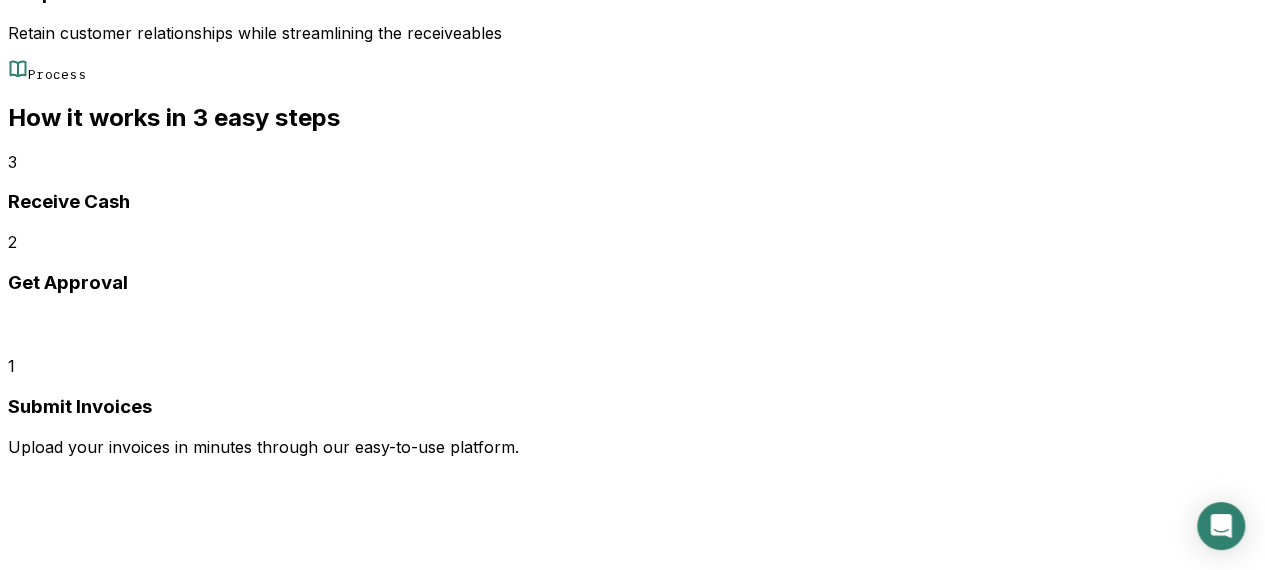 scroll, scrollTop: 2332, scrollLeft: 0, axis: vertical 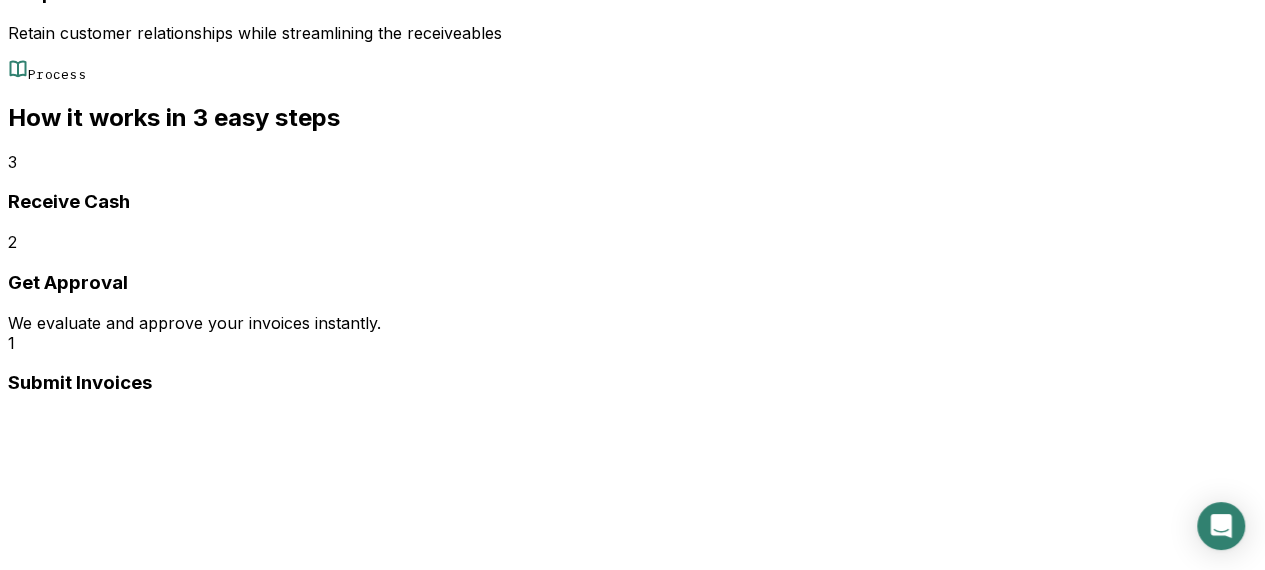 click on "Receive Cash" at bounding box center (632, 201) 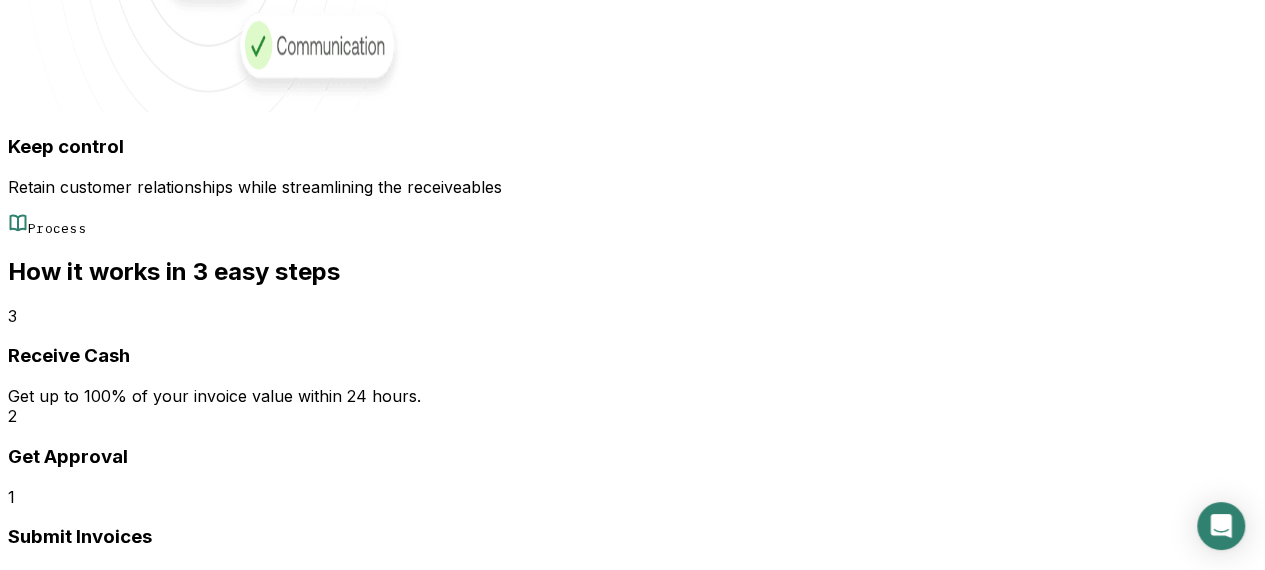 scroll, scrollTop: 2179, scrollLeft: 0, axis: vertical 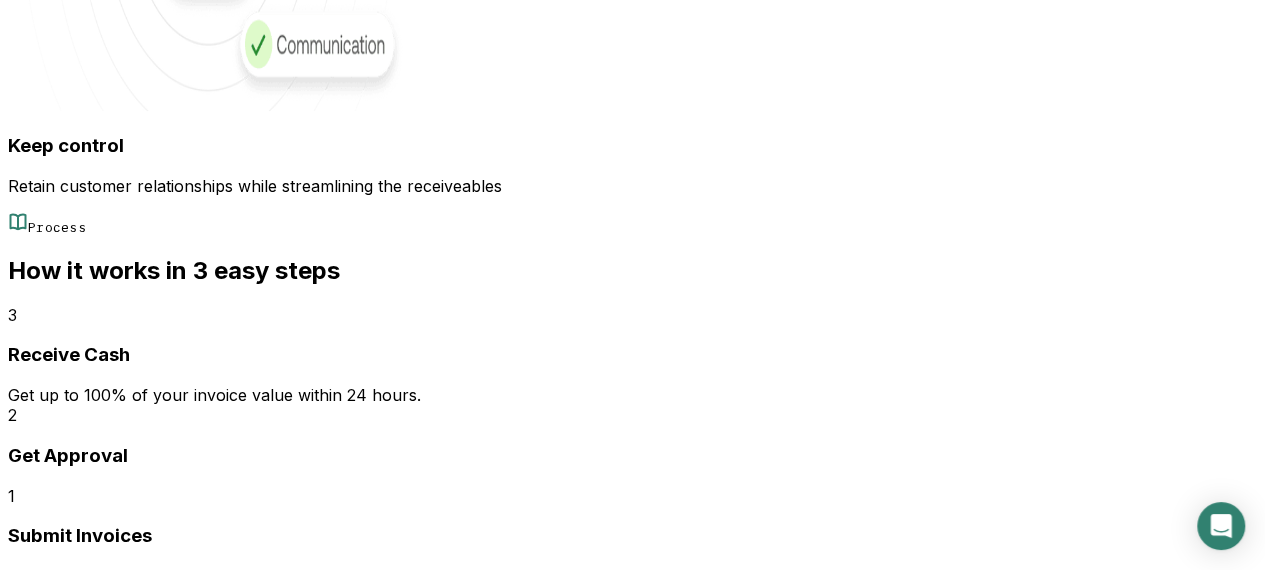 click on "1 Submit Invoices" at bounding box center (632, 336) 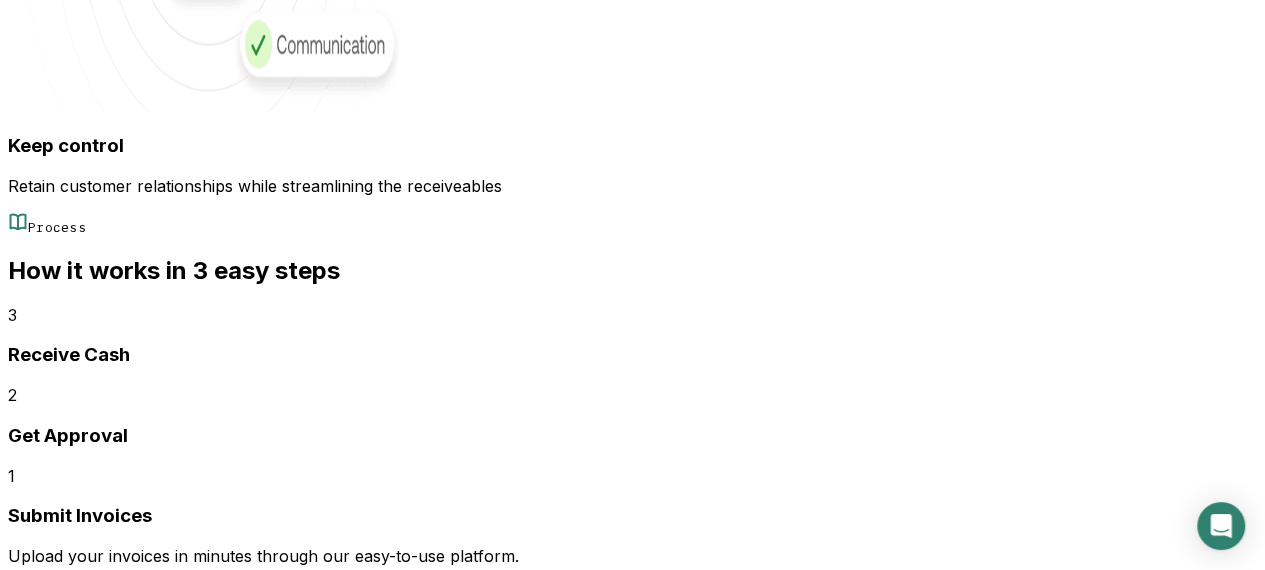 click on "2 Get Approval" at bounding box center [632, 336] 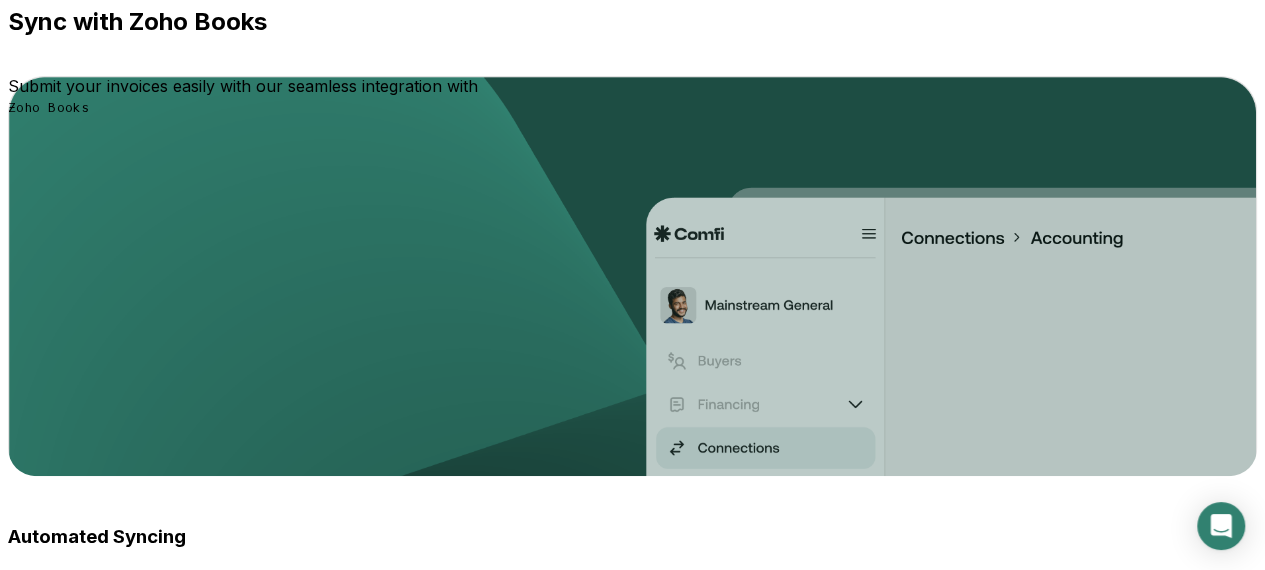 scroll, scrollTop: 3513, scrollLeft: 0, axis: vertical 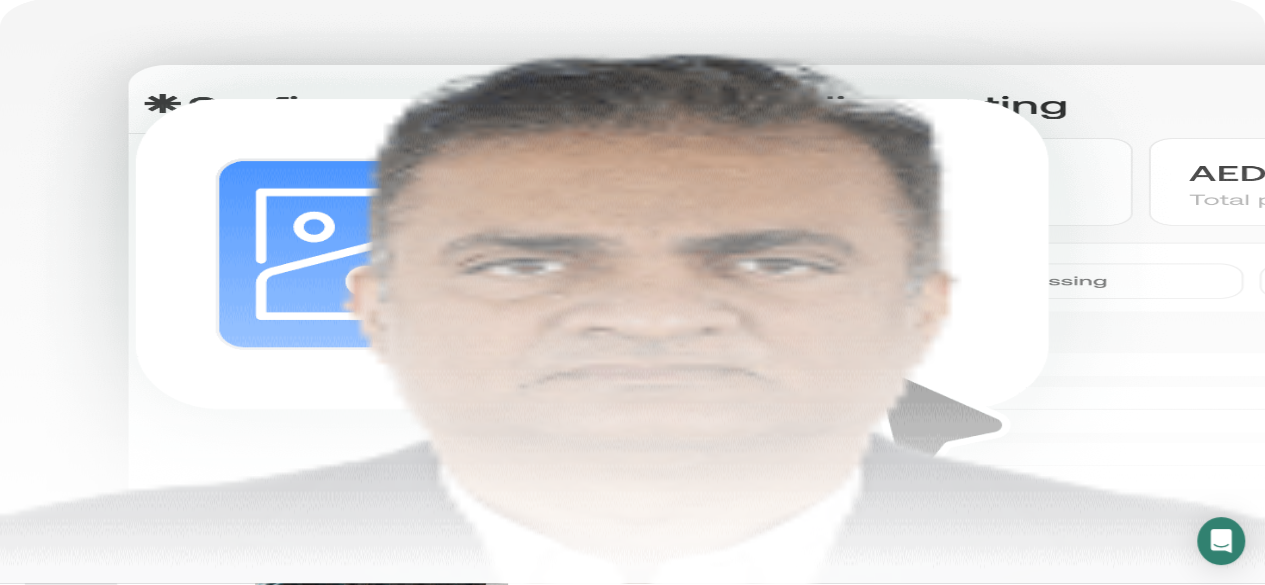 click on "About us" at bounding box center (83, 136) 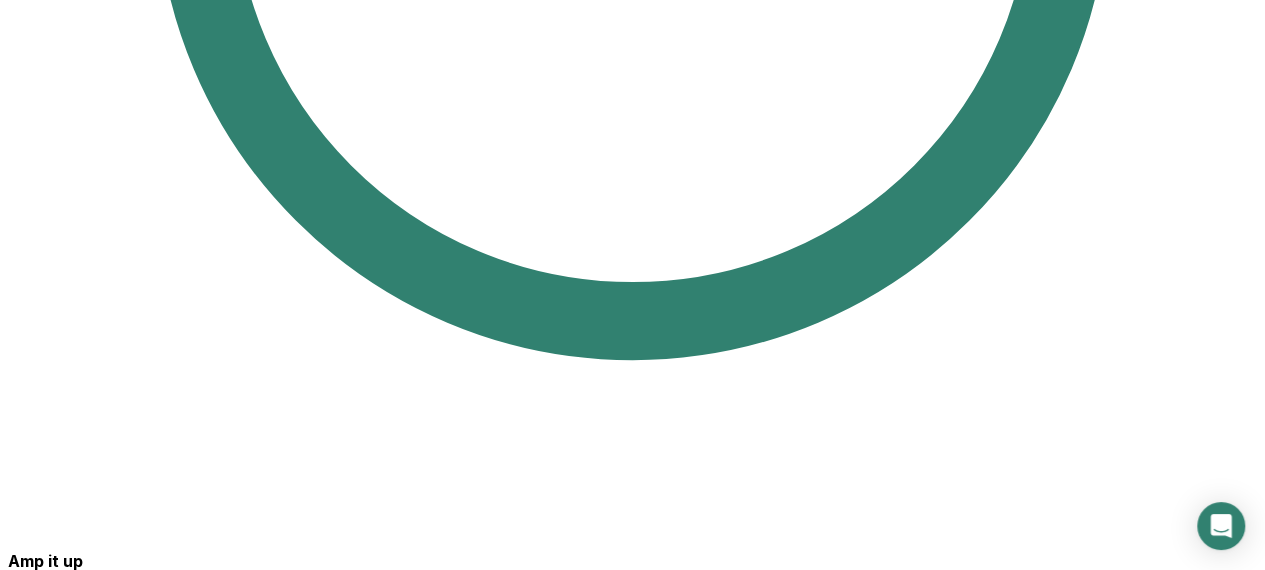 scroll, scrollTop: 4933, scrollLeft: 0, axis: vertical 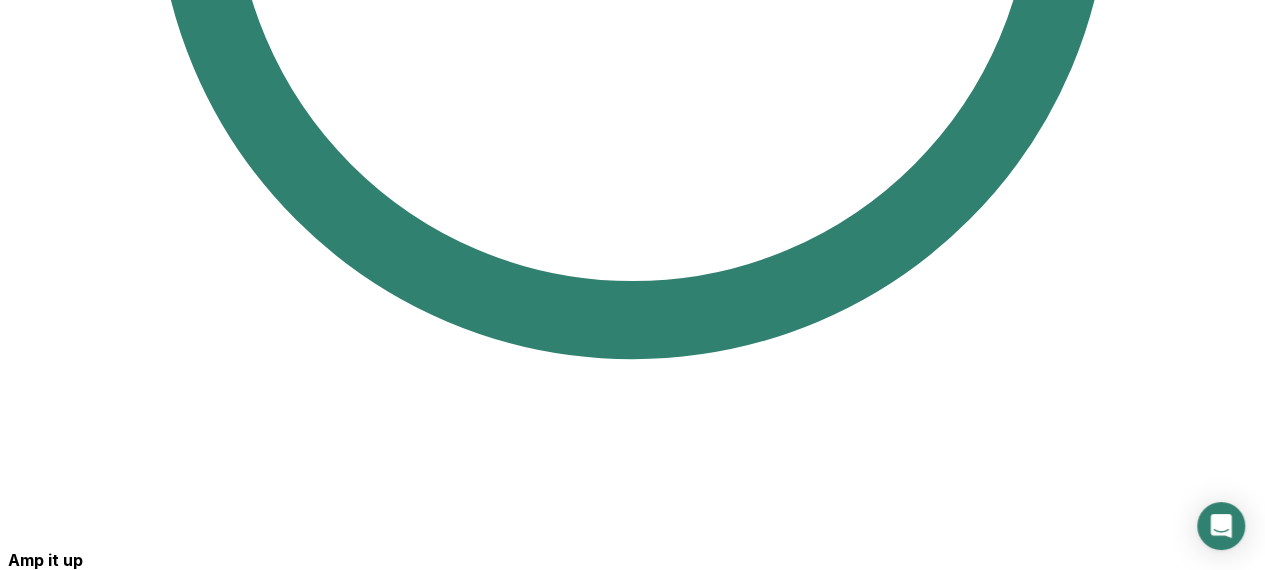 click on "About us" at bounding box center (43, 3861) 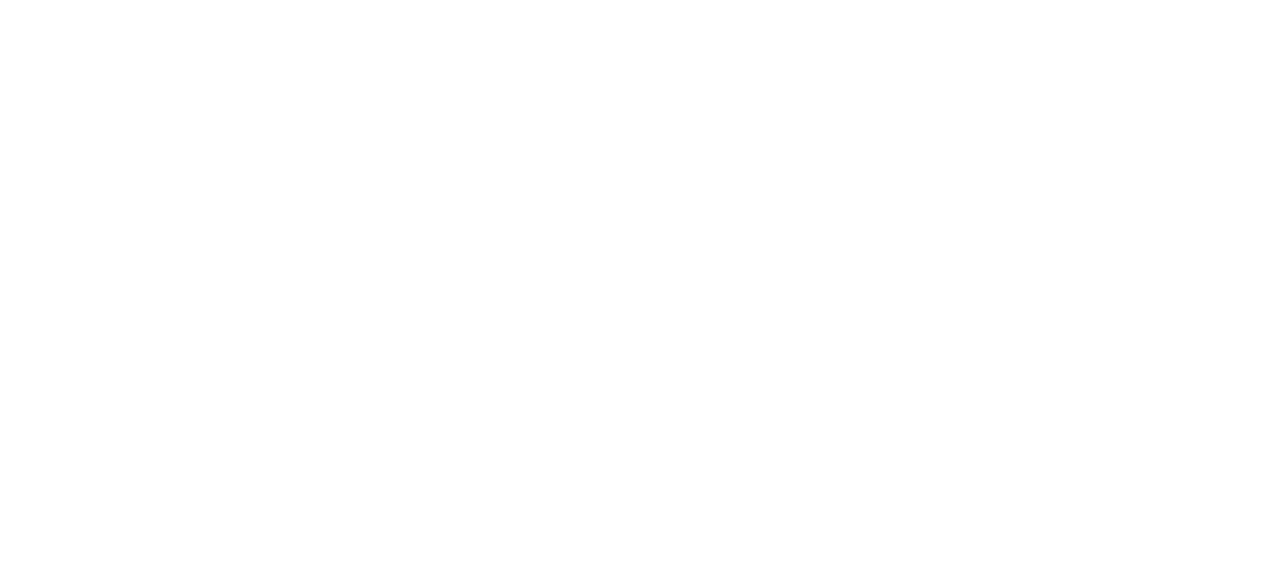 scroll, scrollTop: 0, scrollLeft: 0, axis: both 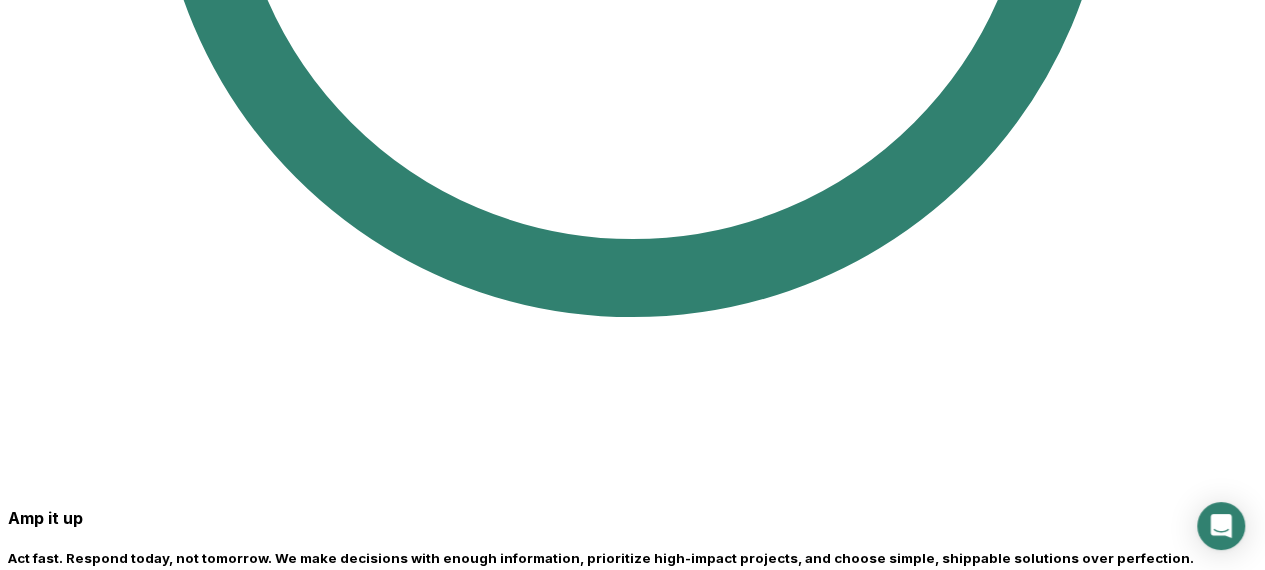 click on "Invoice Discounting" at bounding box center [235, 3859] 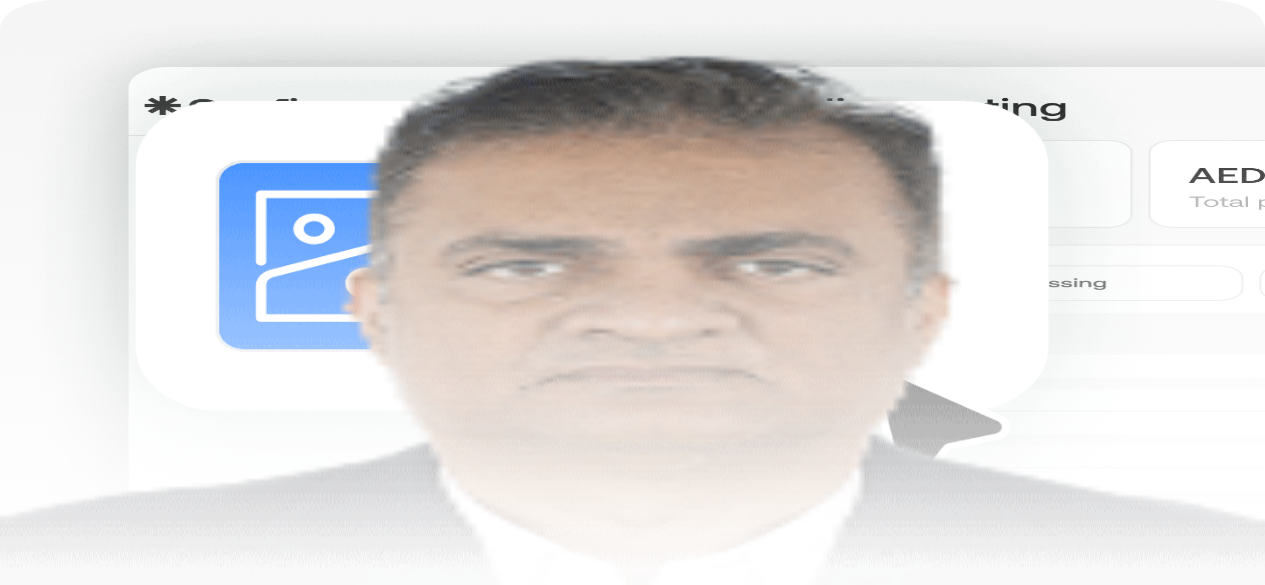 scroll, scrollTop: 0, scrollLeft: 0, axis: both 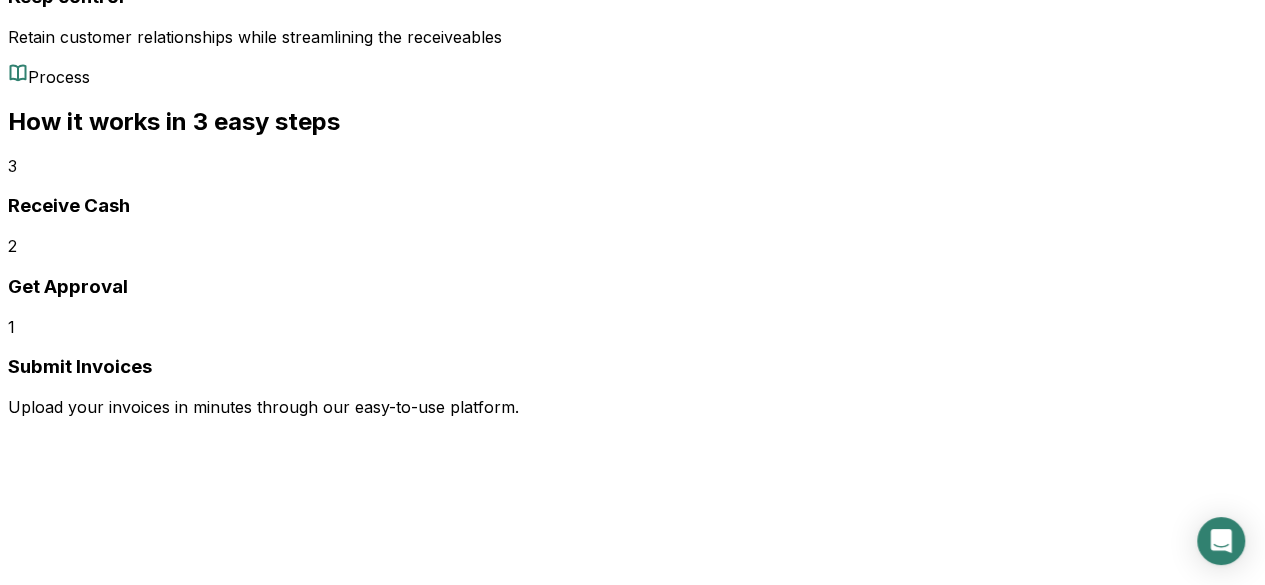 click on "Get Approval" at bounding box center (632, 205) 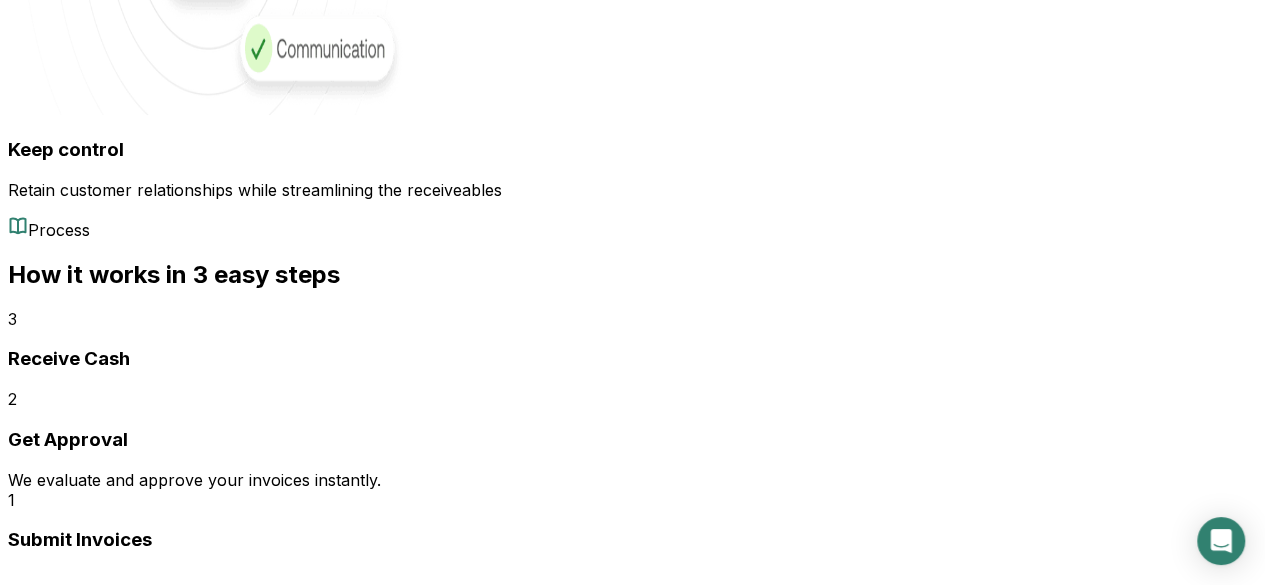 scroll, scrollTop: 2174, scrollLeft: 0, axis: vertical 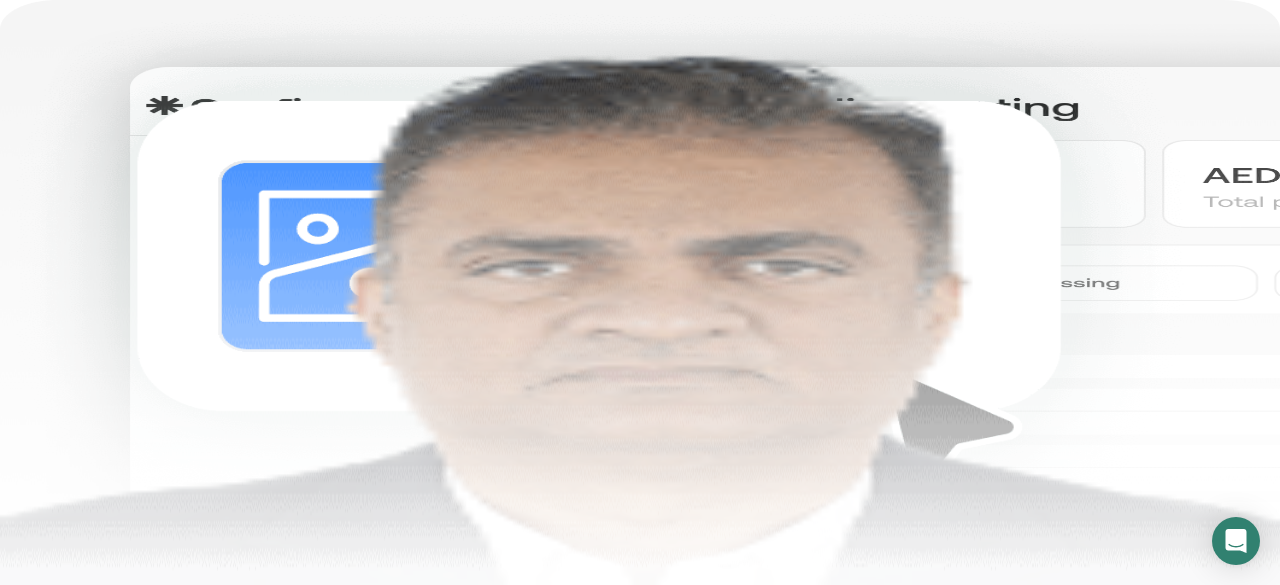 click on "Contact us" at bounding box center (89, 689) 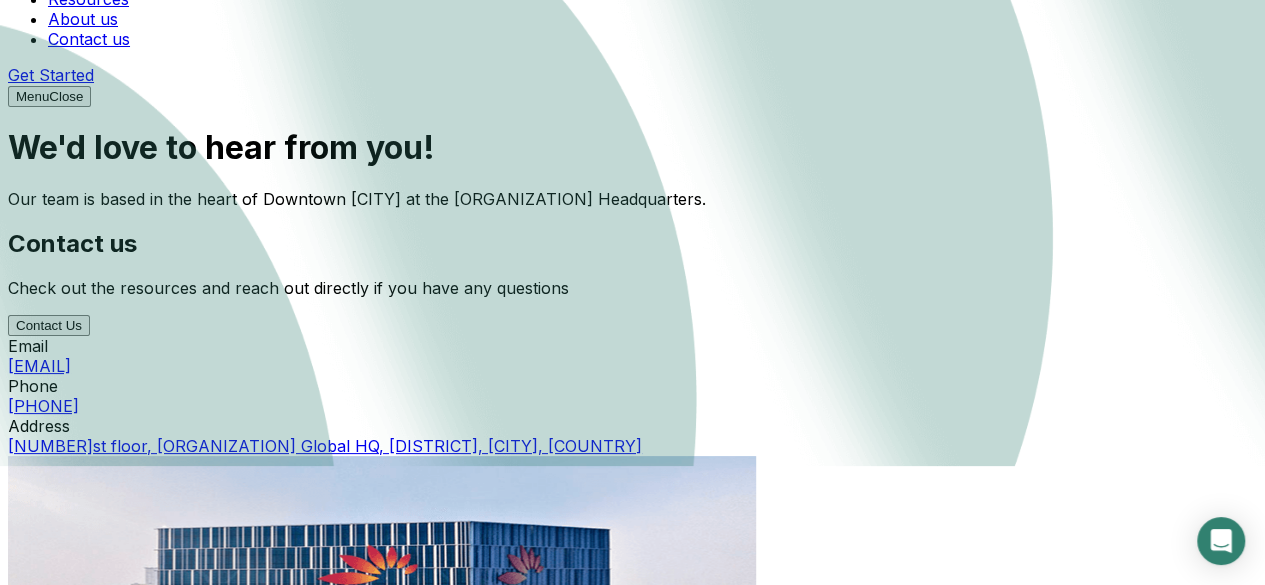 scroll, scrollTop: 0, scrollLeft: 0, axis: both 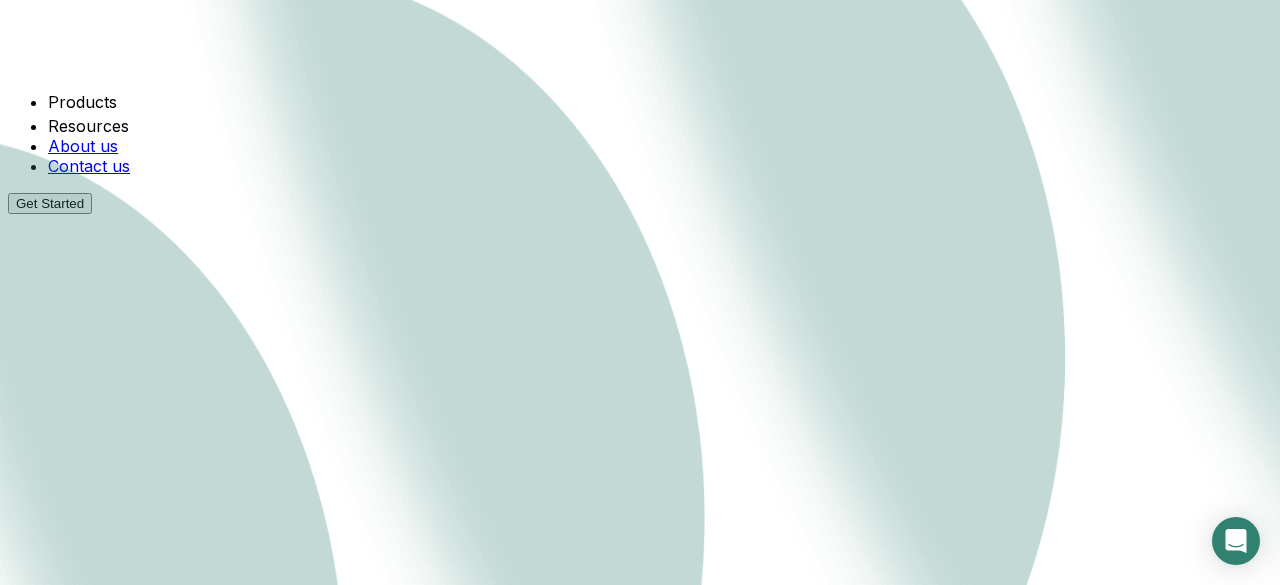 click on "Discover how our BNPL solutions empower business" at bounding box center [660, 4573] 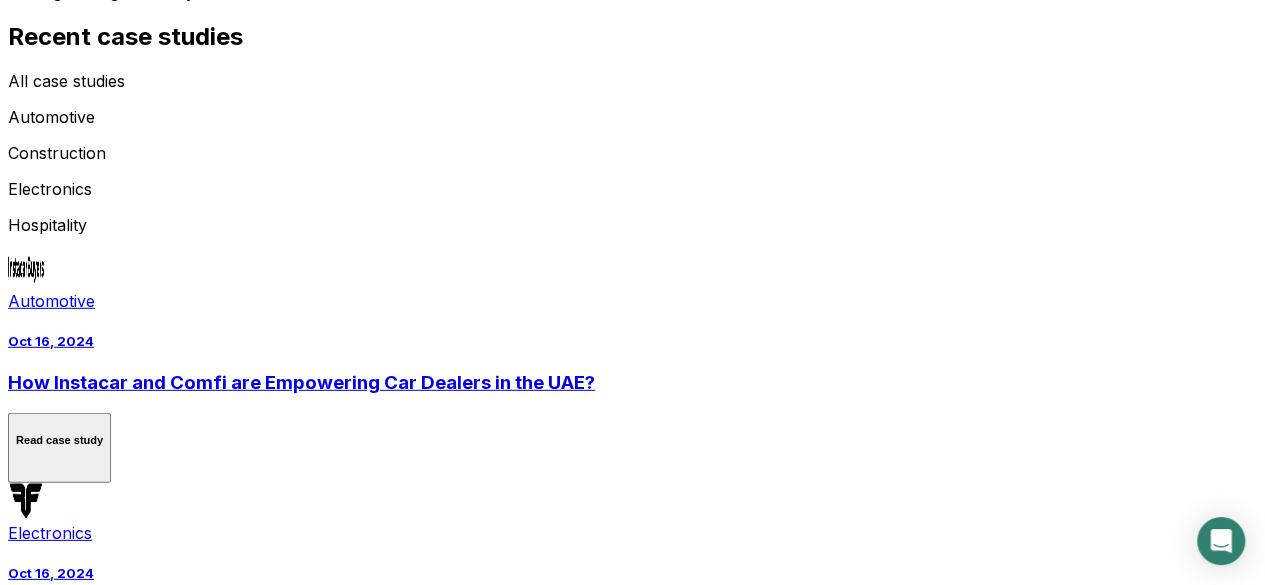 scroll, scrollTop: 2771, scrollLeft: 0, axis: vertical 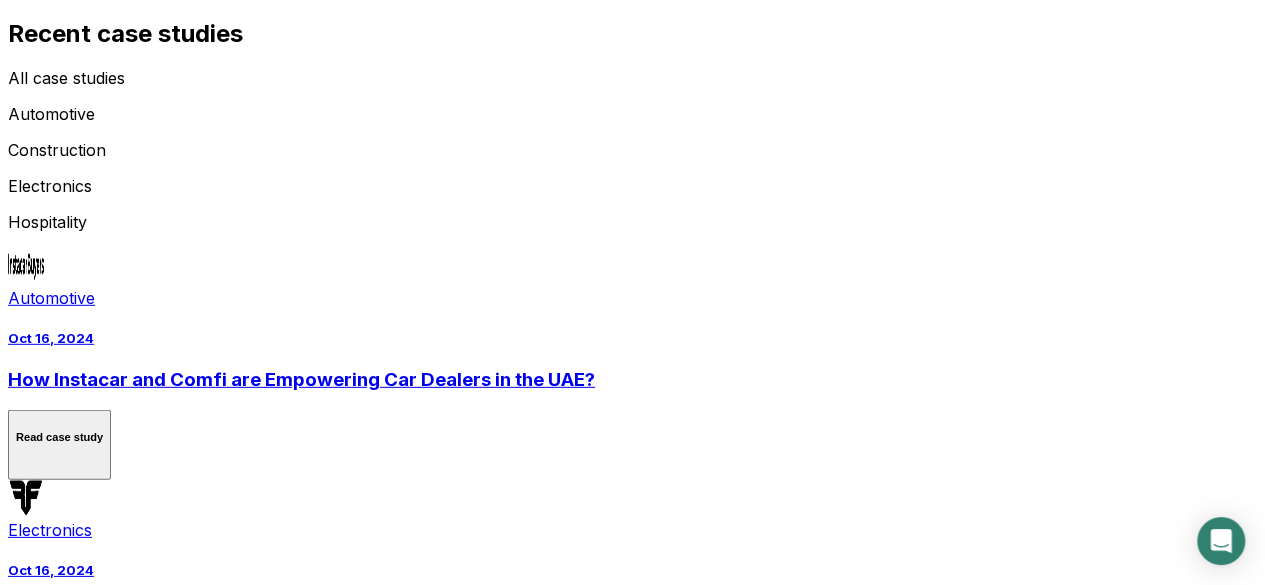 click on "Careers" at bounding box center [190, 1684] 